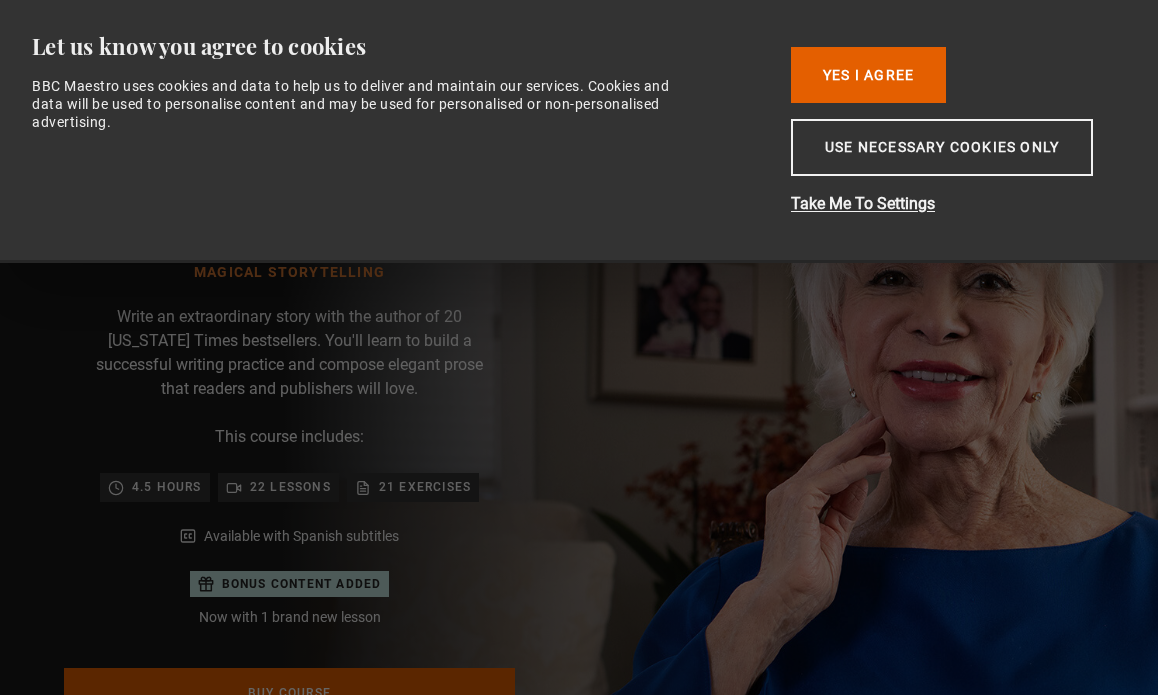 scroll, scrollTop: 0, scrollLeft: 0, axis: both 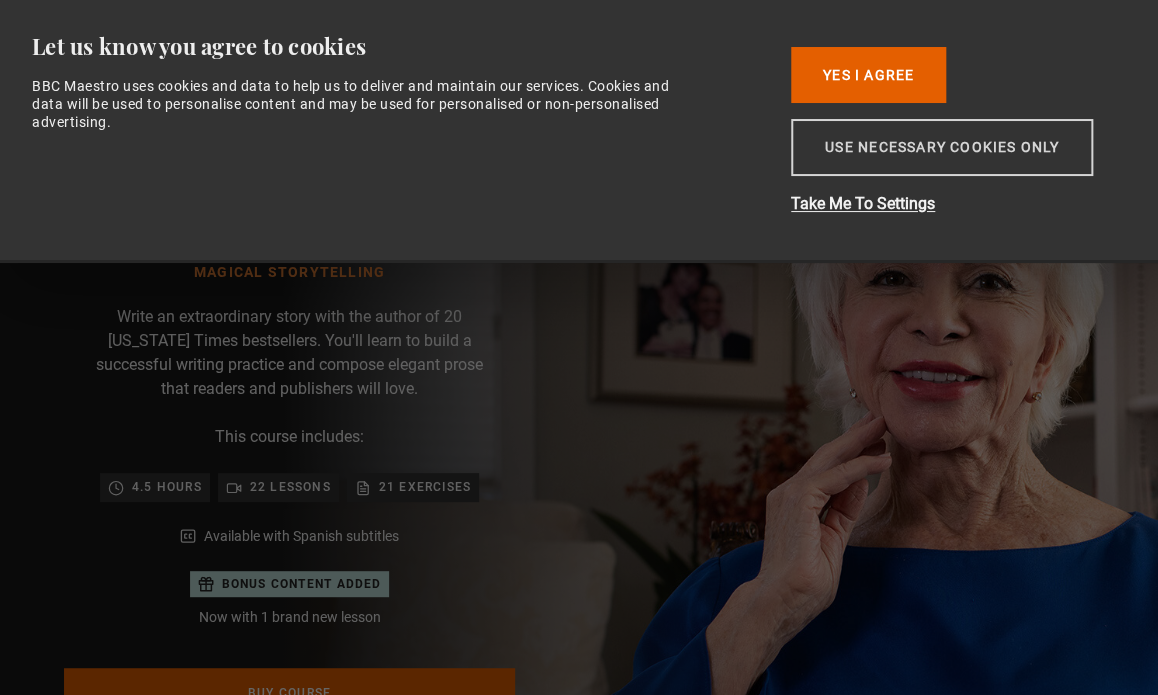 click on "Use necessary cookies only" at bounding box center [942, 147] 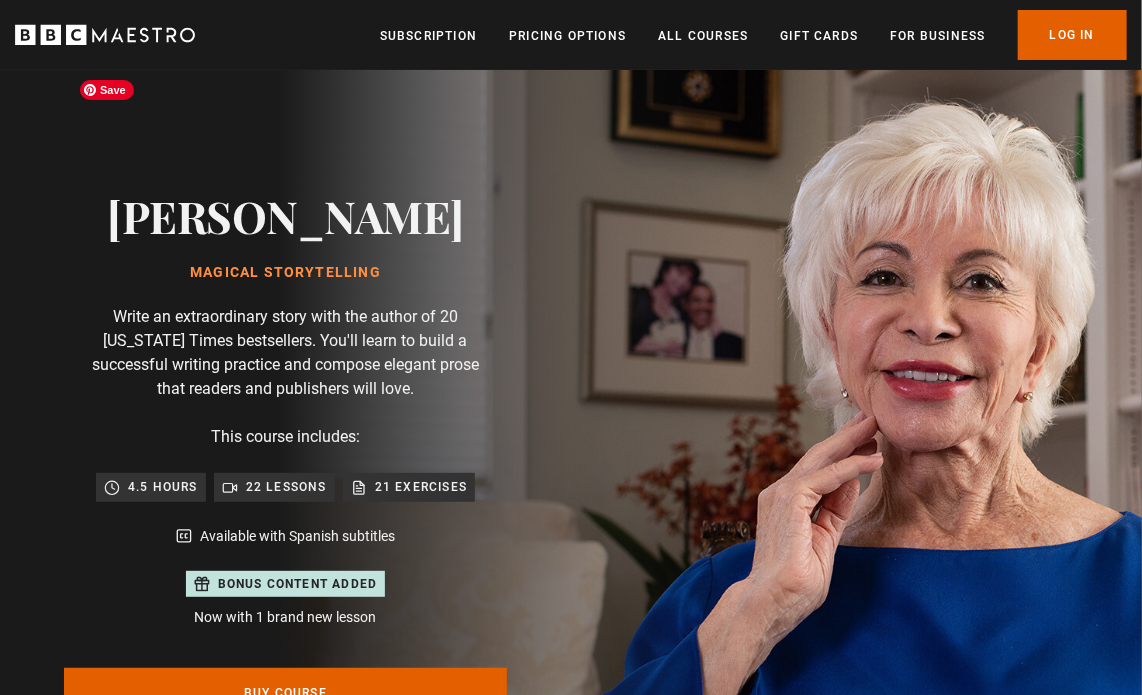 scroll, scrollTop: 0, scrollLeft: 218, axis: horizontal 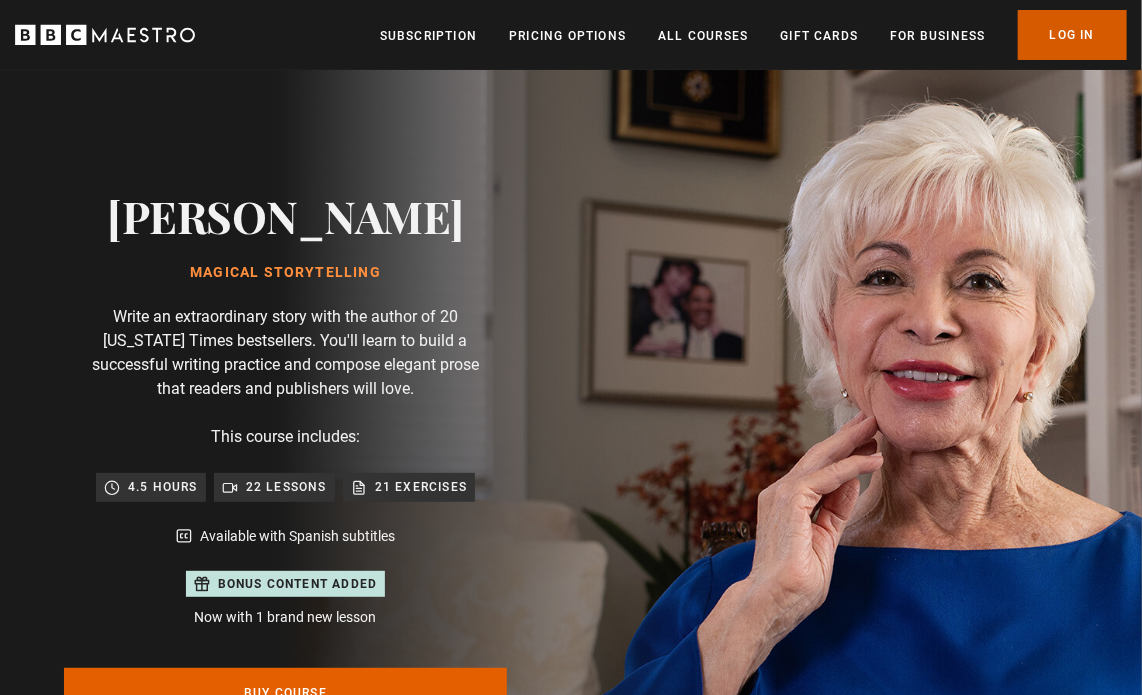 click on "Log In" at bounding box center (1072, 35) 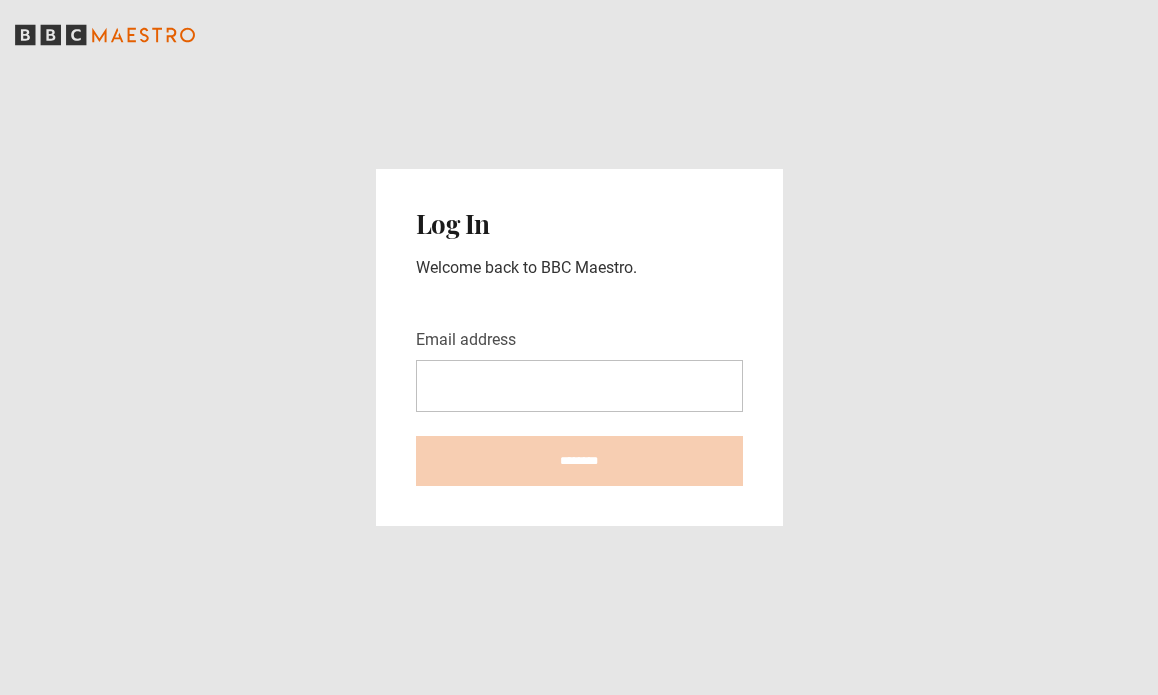 scroll, scrollTop: 0, scrollLeft: 0, axis: both 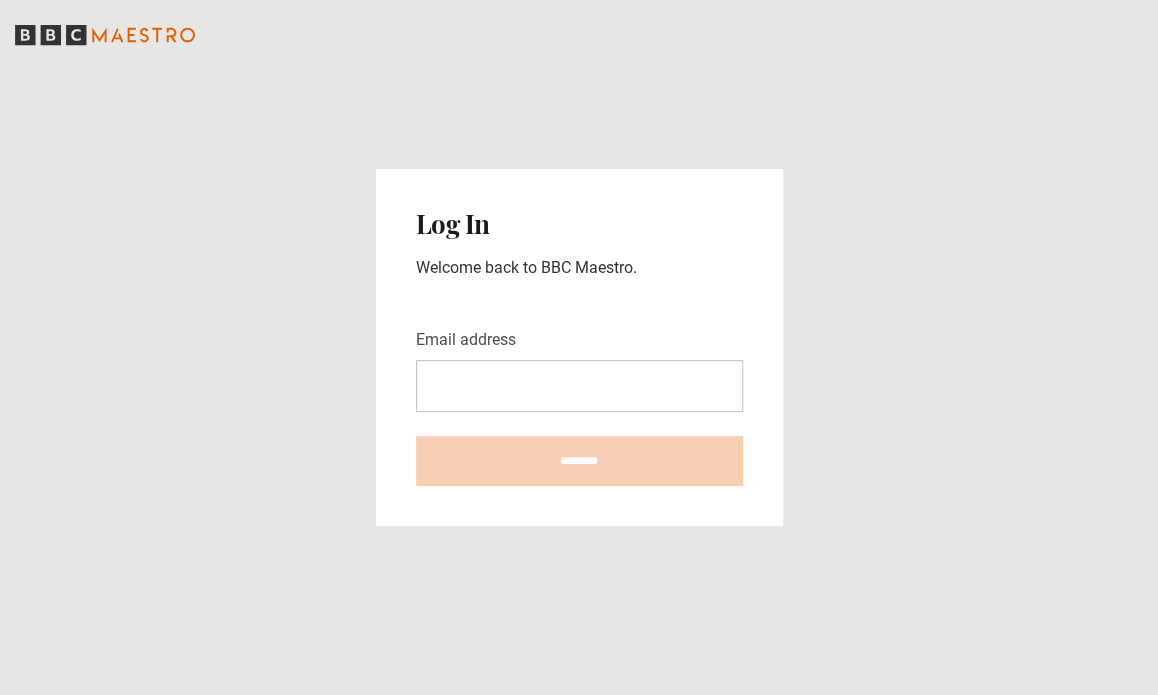 click on "Email address" at bounding box center (579, 386) 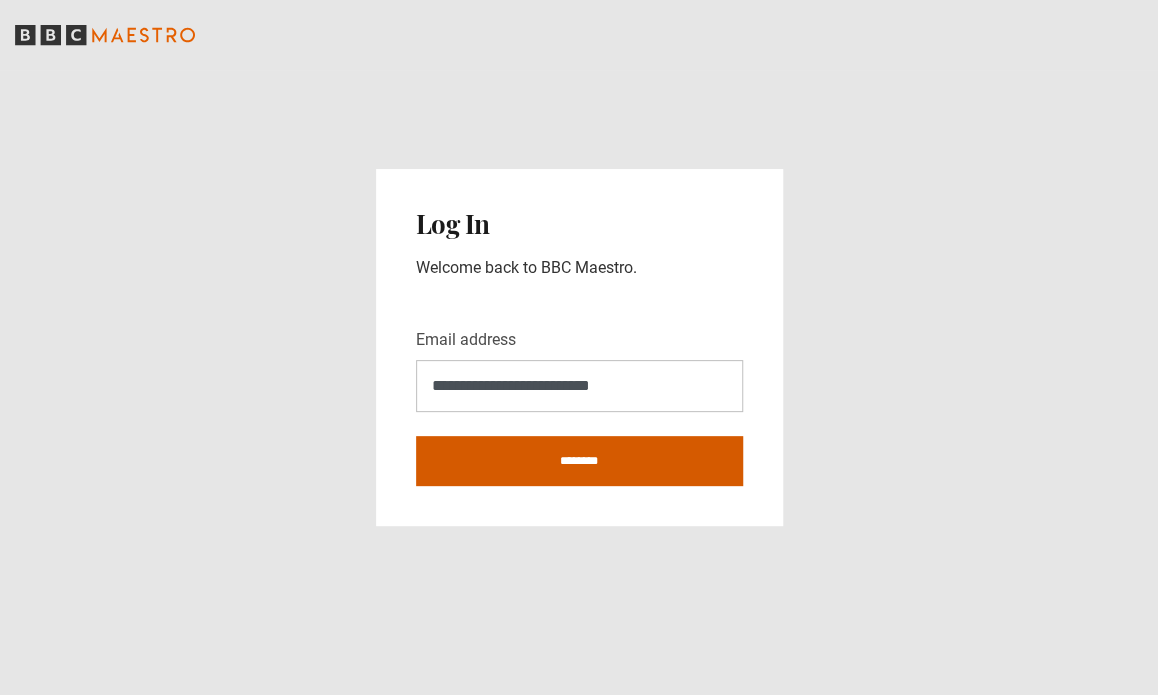 click on "********" at bounding box center (579, 461) 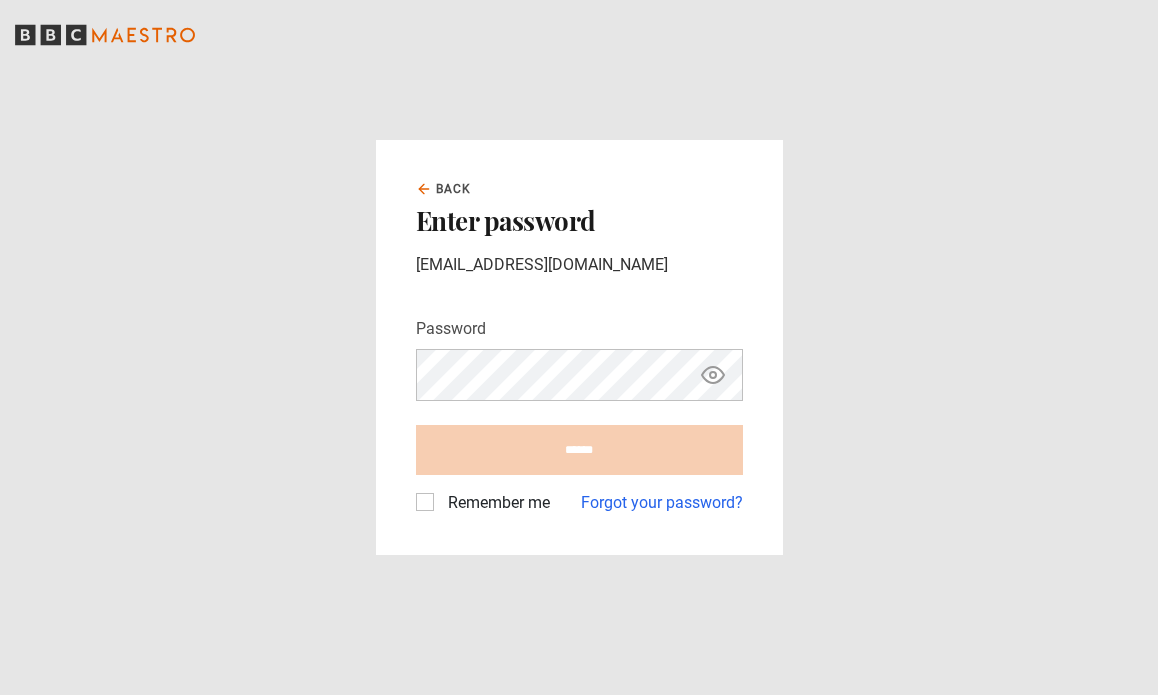 scroll, scrollTop: 0, scrollLeft: 0, axis: both 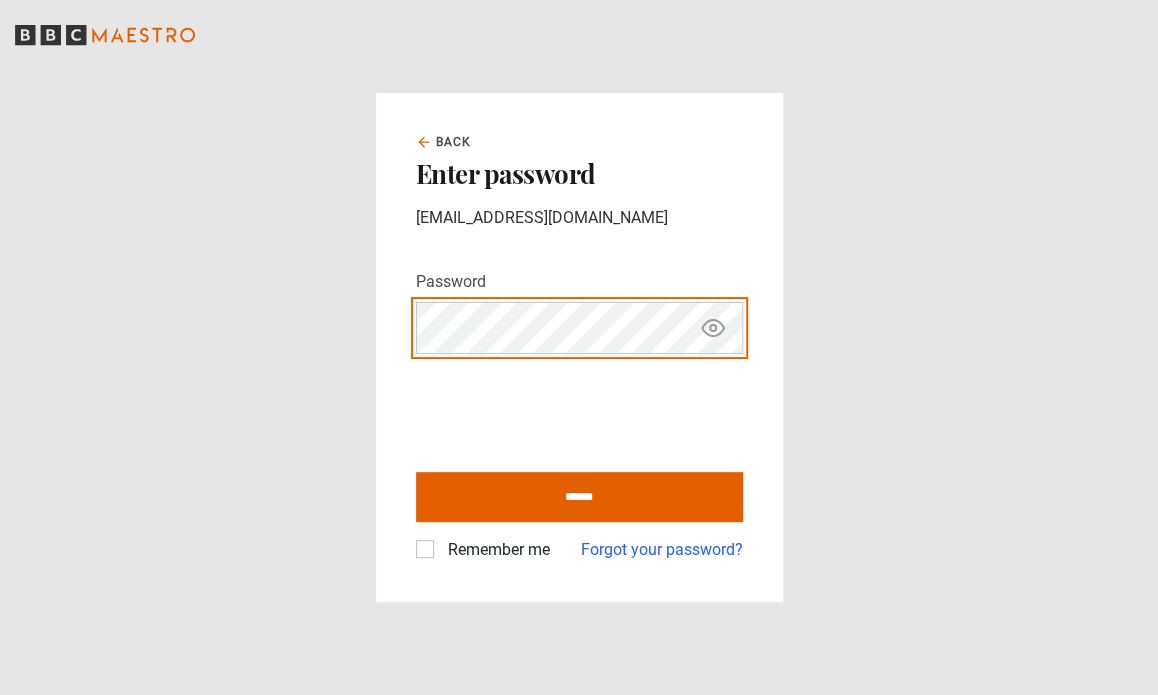 click on "Back
Enter password
rjschippers@roadrunner.com
Password
Your password is hidden
******
Remember me
Forgot your password?" at bounding box center [579, 347] 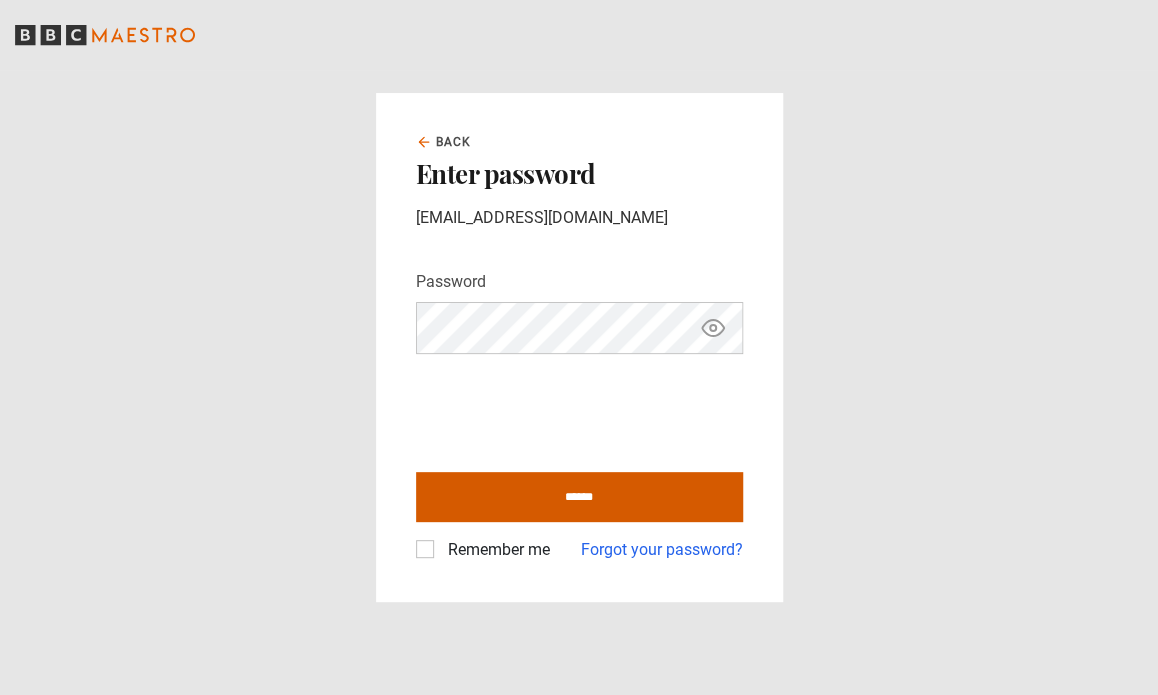 click on "******" at bounding box center [579, 497] 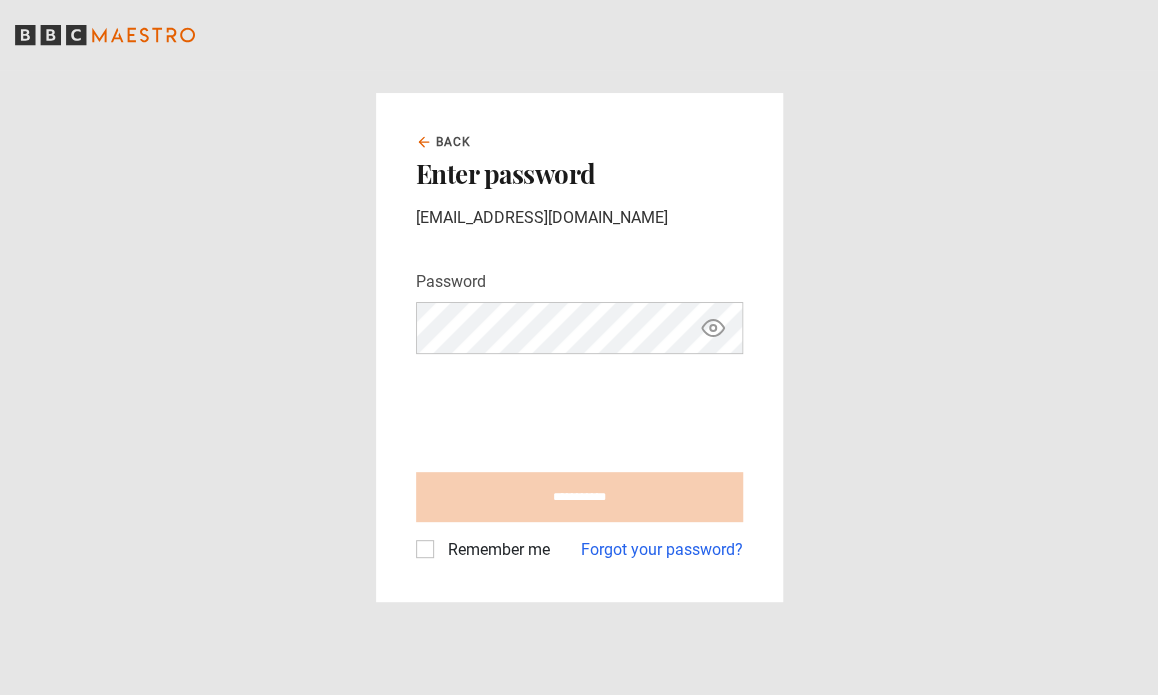 type on "**********" 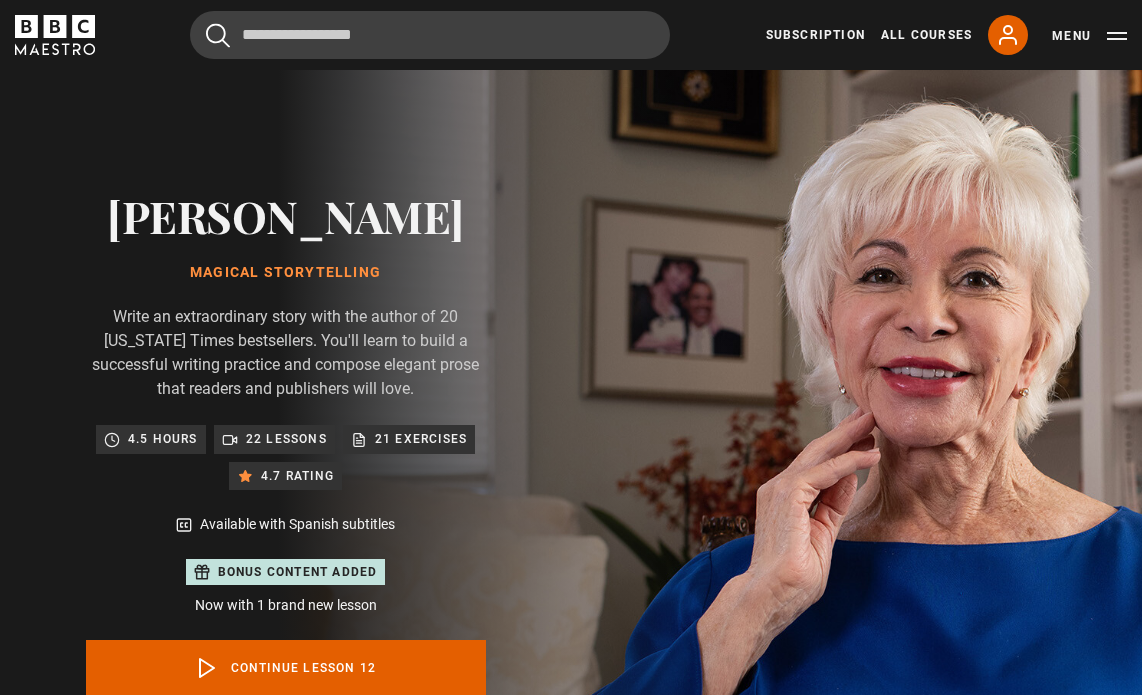 scroll, scrollTop: 897, scrollLeft: 0, axis: vertical 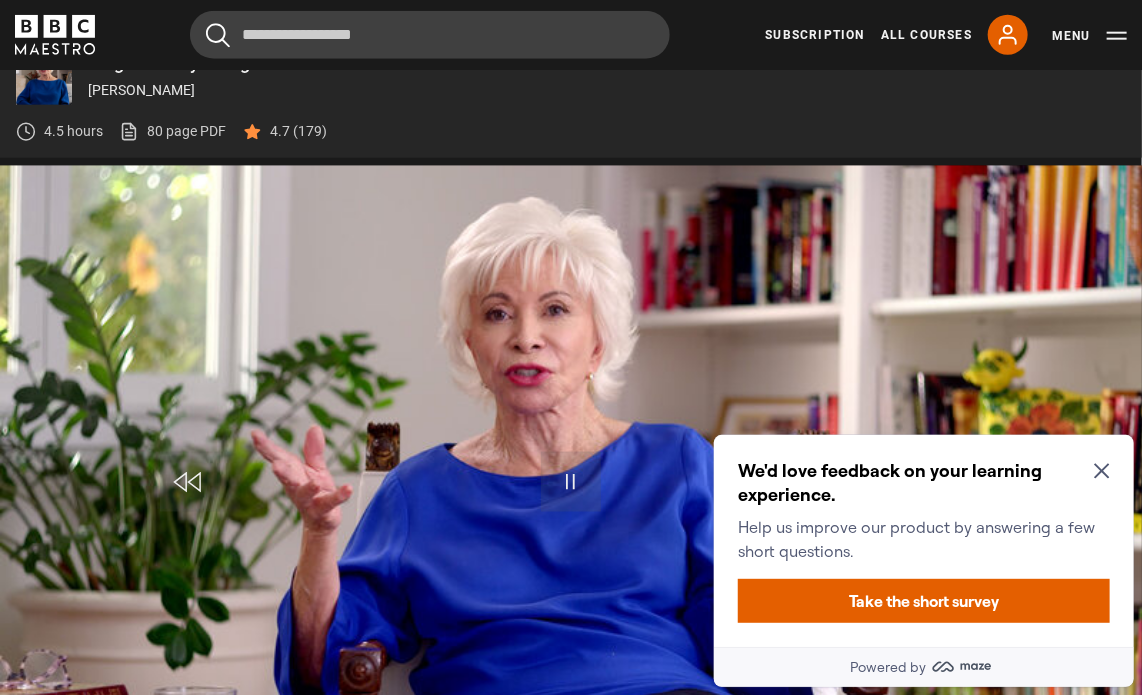 click 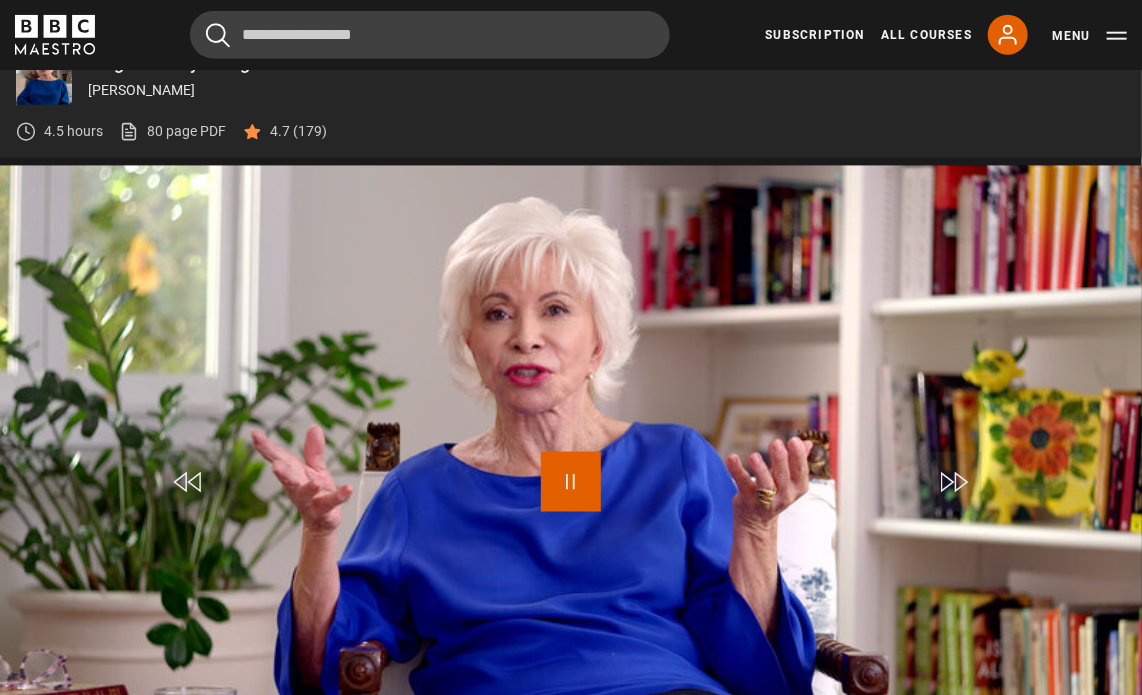 click at bounding box center [571, 482] 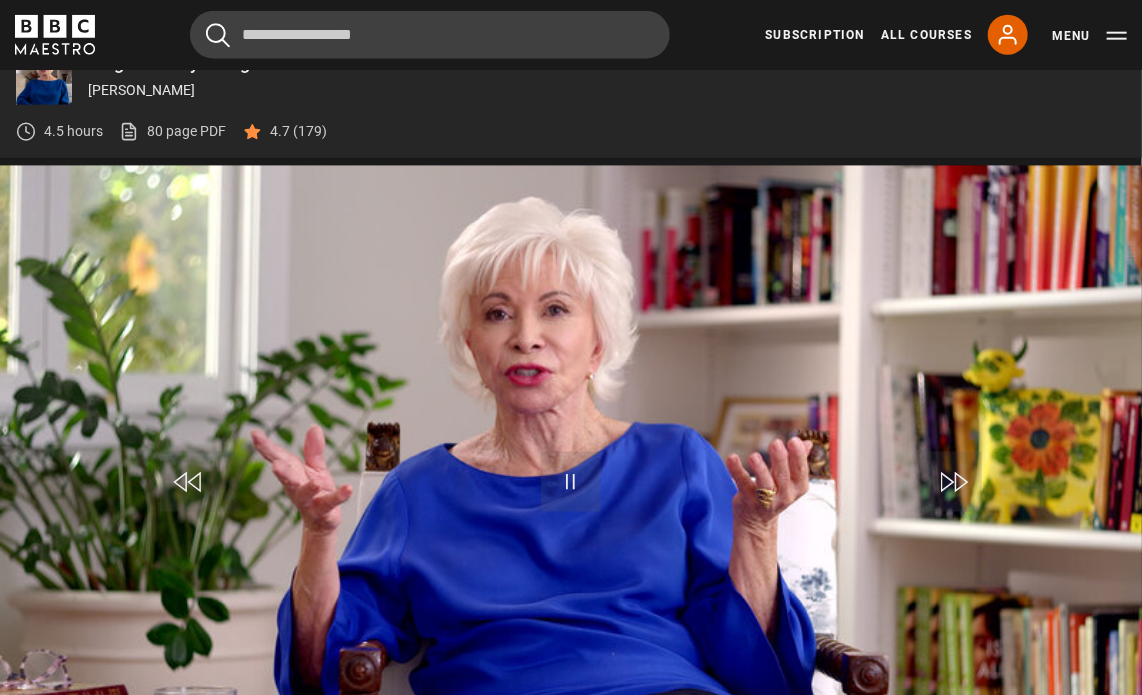 scroll, scrollTop: 1009, scrollLeft: 0, axis: vertical 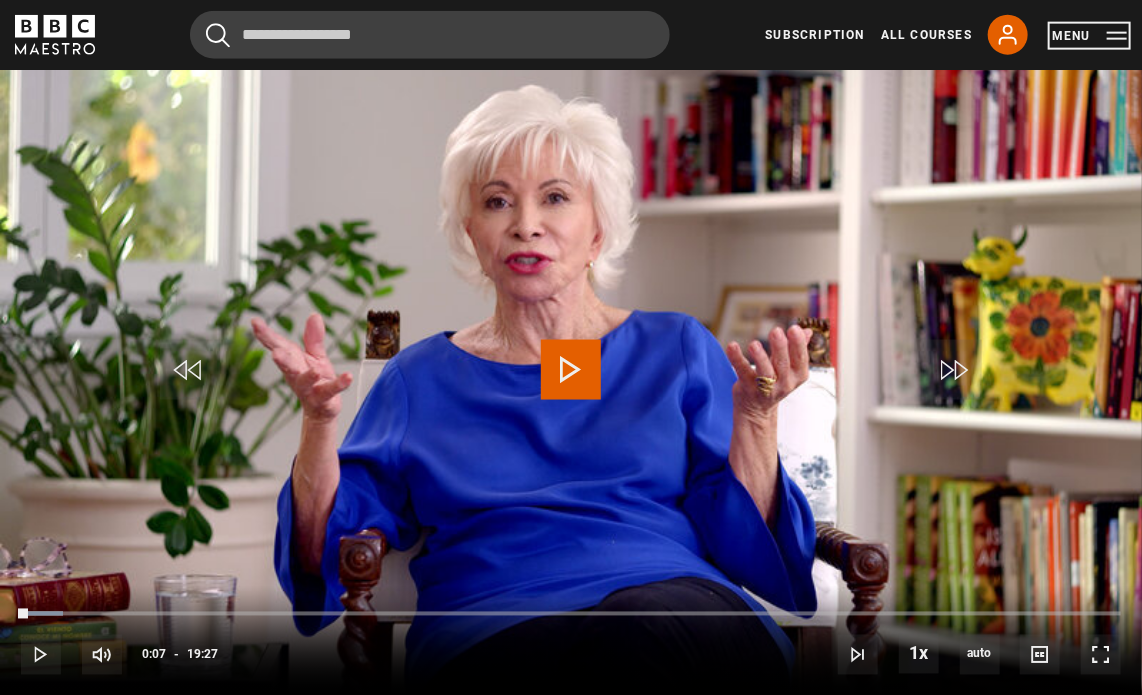 click on "Menu" at bounding box center [1089, 36] 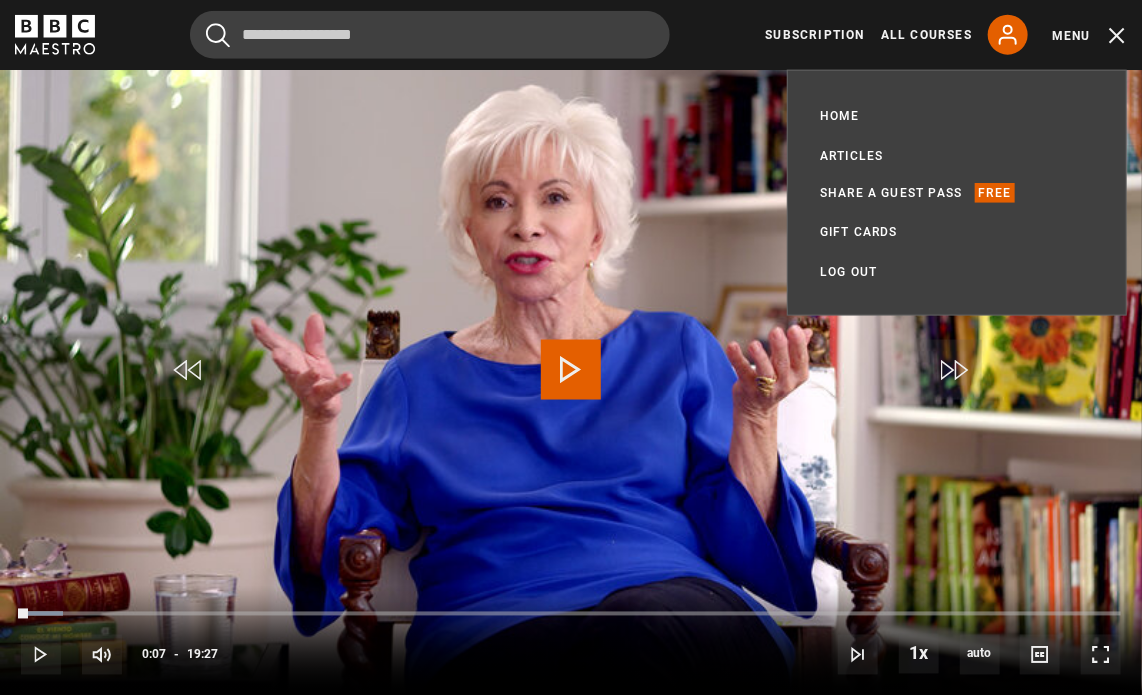 click at bounding box center [571, 375] 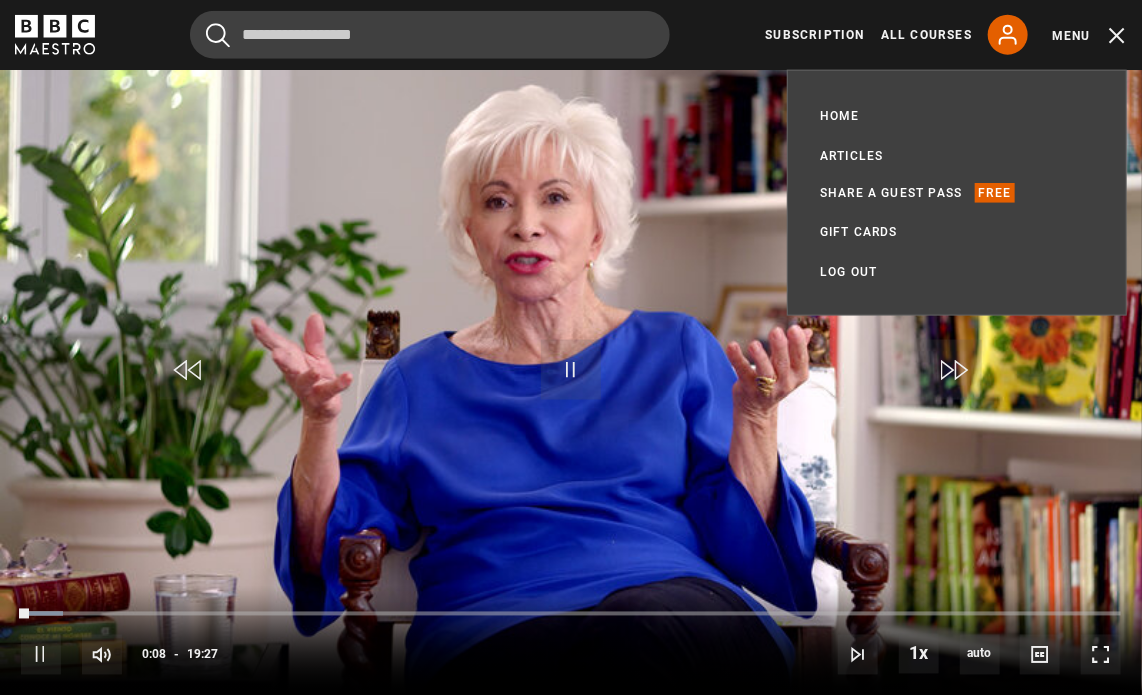 click at bounding box center [571, 375] 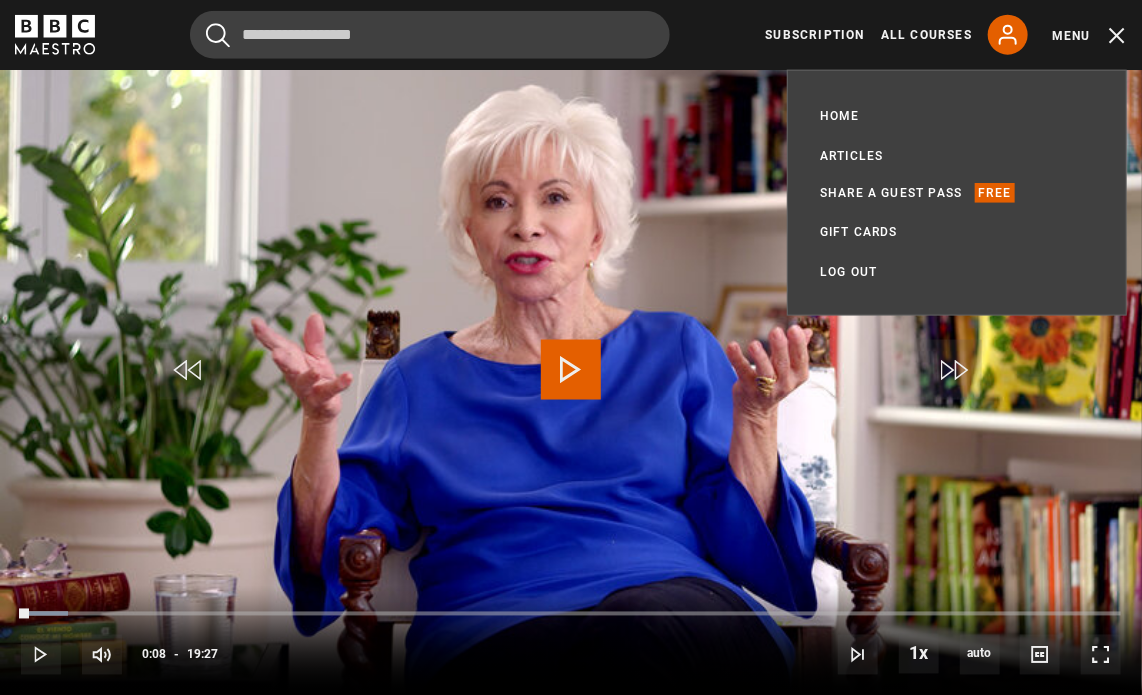 click at bounding box center (571, 375) 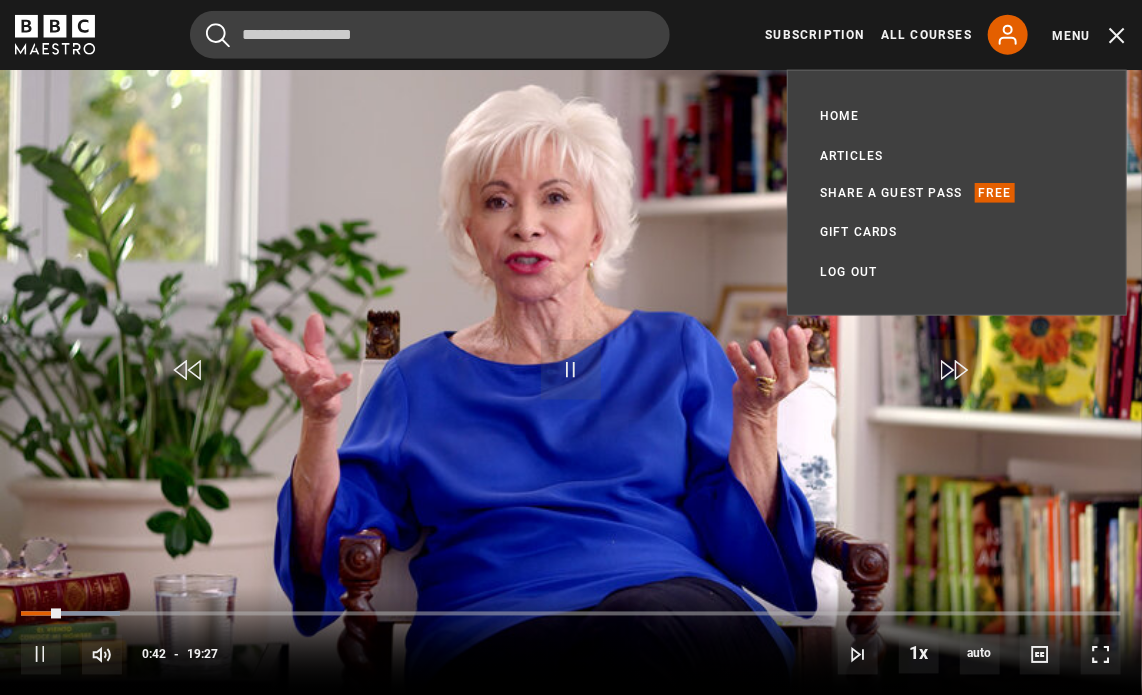 click on "Cancel
Courses
Previous courses
Next courses
[PERSON_NAME] Writing 12  Related Lessons New Ago [PERSON_NAME] Mastering Mixology 22  Related Lessons New [PERSON_NAME] Magical Storytelling 22  Related Lessons New Evy Poumpouras The Art of Influence 24  Related Lessons New [PERSON_NAME] Thriving in Business 24  Related Lessons [PERSON_NAME] Interior Design 20  Related Lessons New [PERSON_NAME] Sing Like the Stars 31  Related Lessons [PERSON_NAME]  Sleep Better 21  Related Lessons [PERSON_NAME] CBE Think Like an Entrepreneur 19  Related Lessons New 21 7   12" at bounding box center (571, 35) 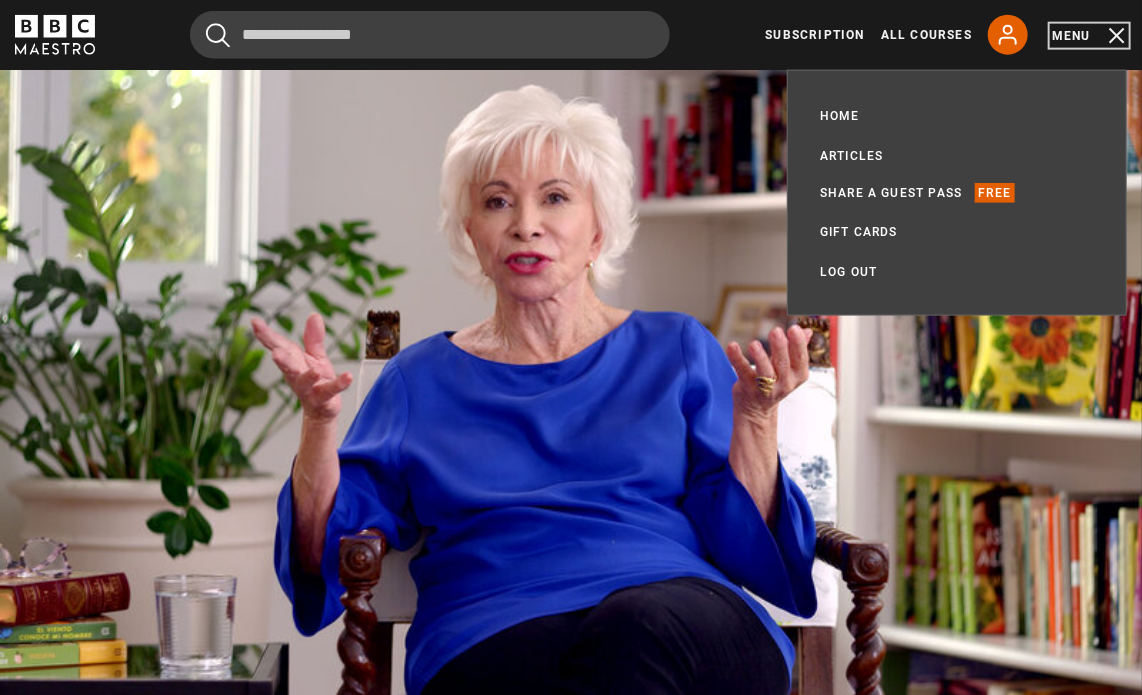 click on "Menu" at bounding box center (1089, 36) 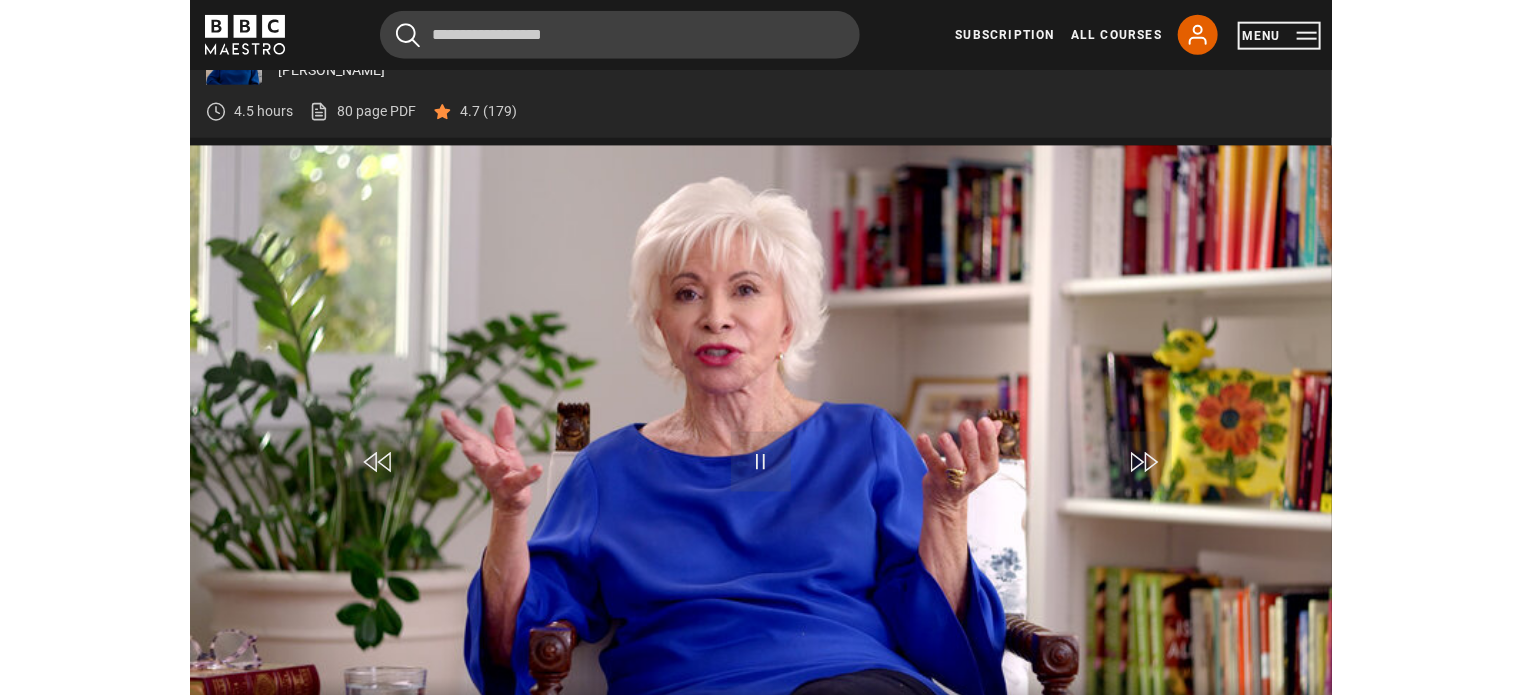 scroll, scrollTop: 909, scrollLeft: 0, axis: vertical 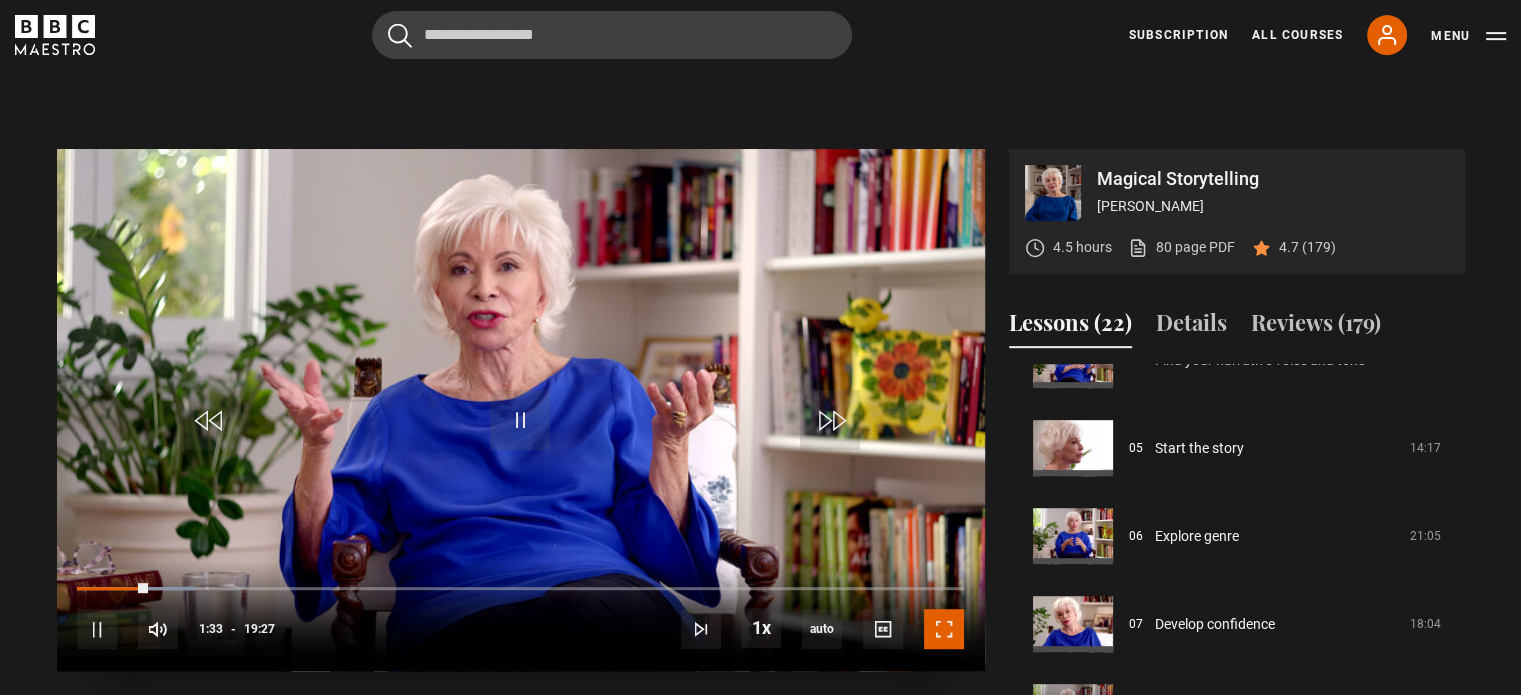 click at bounding box center [944, 629] 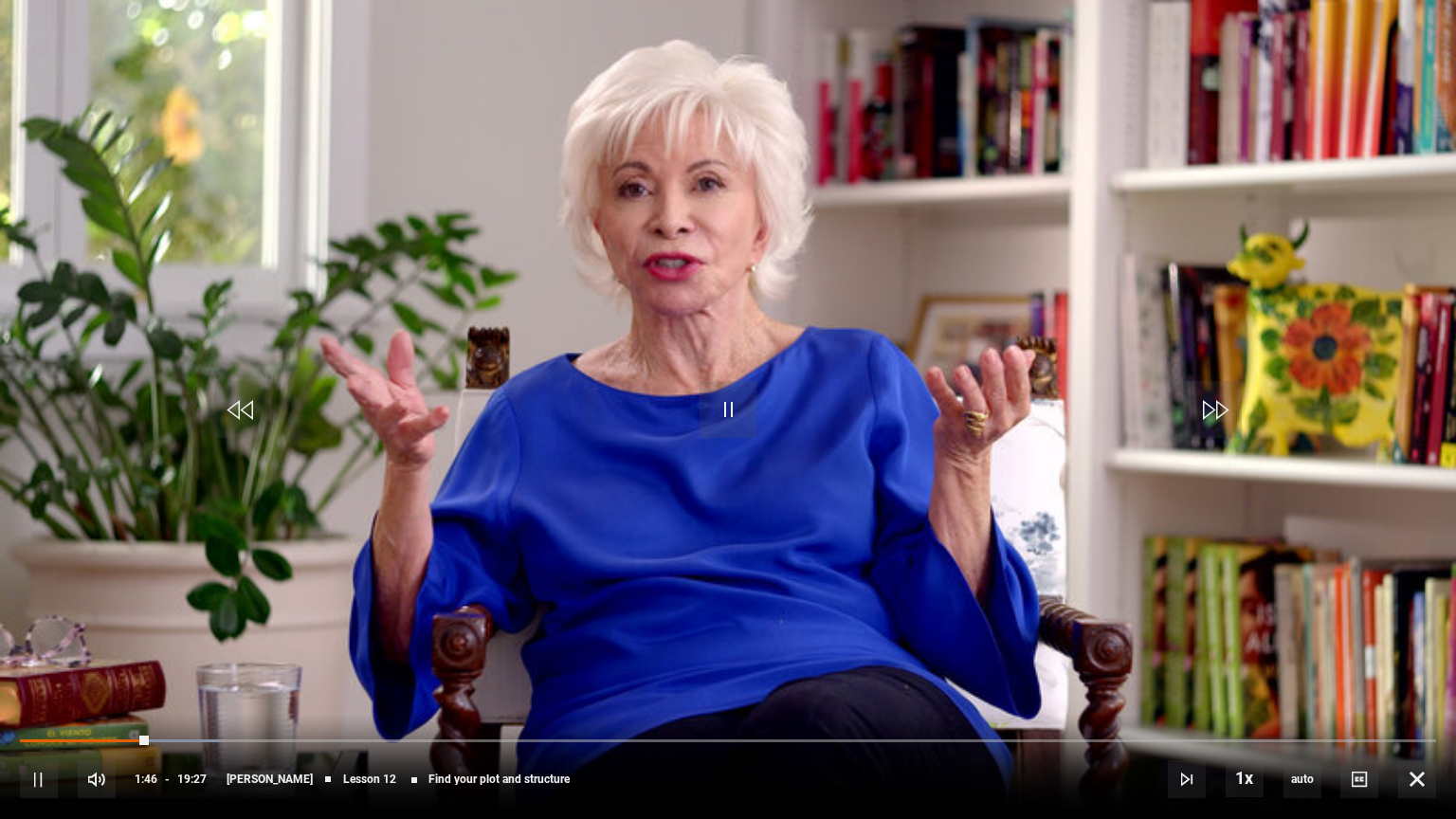 click at bounding box center [728, 410] 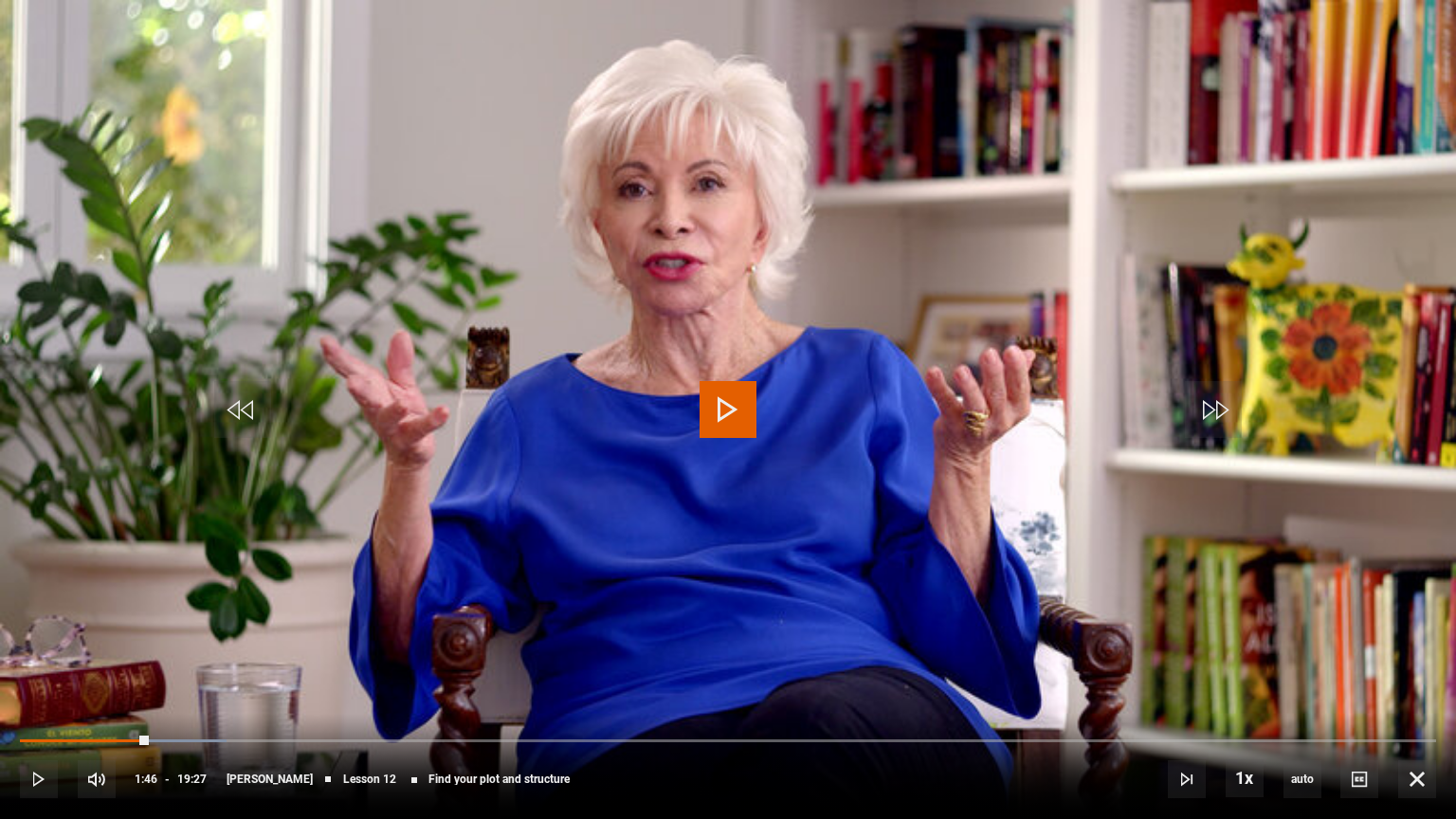 click at bounding box center (728, 410) 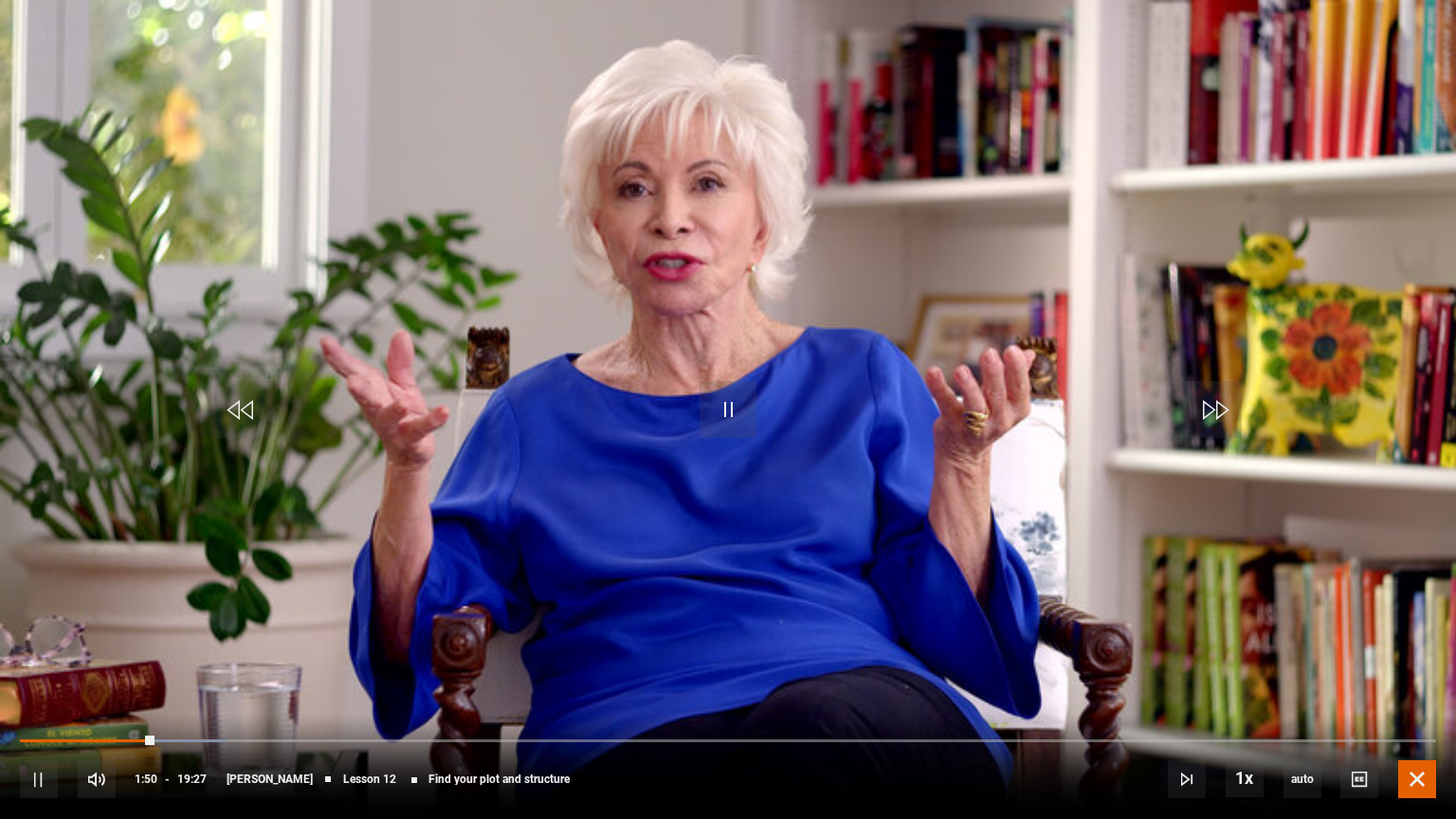 click at bounding box center [1417, 779] 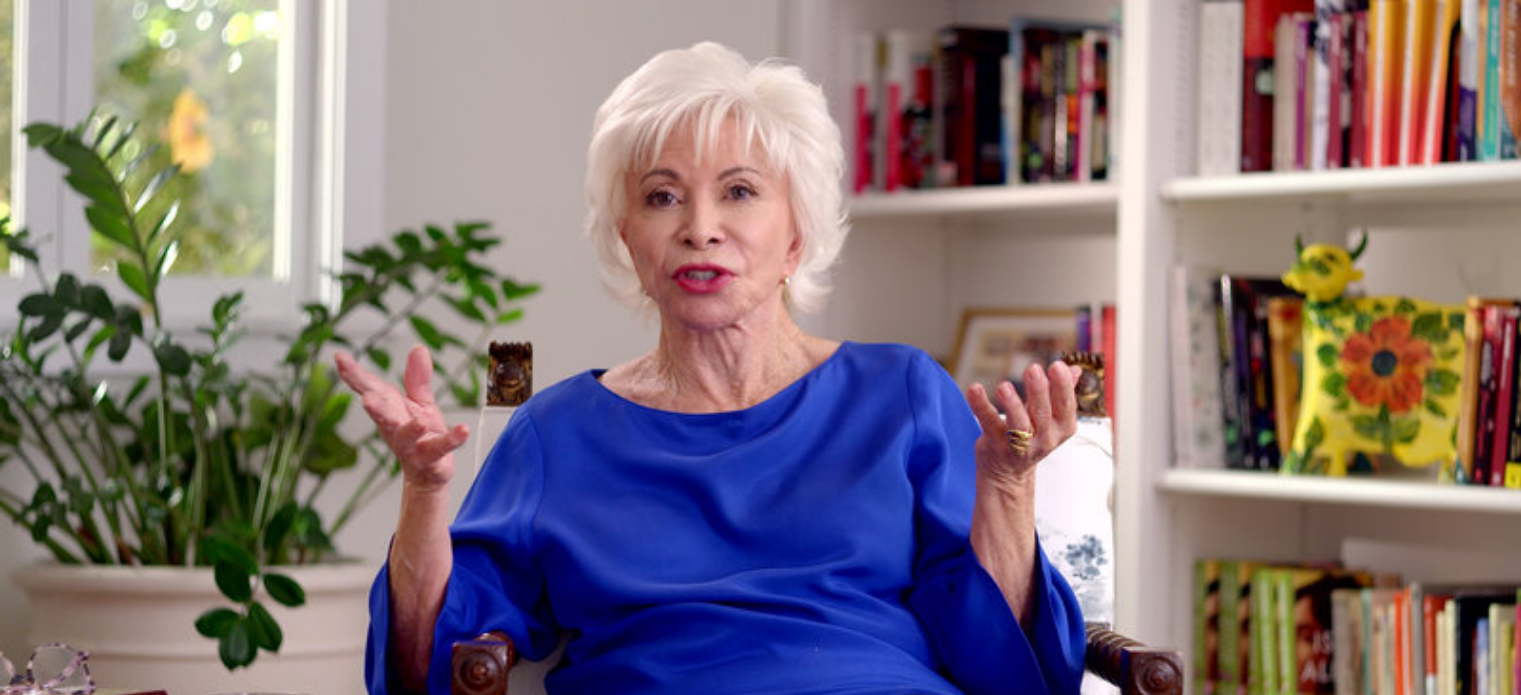 scroll, scrollTop: 1109, scrollLeft: 0, axis: vertical 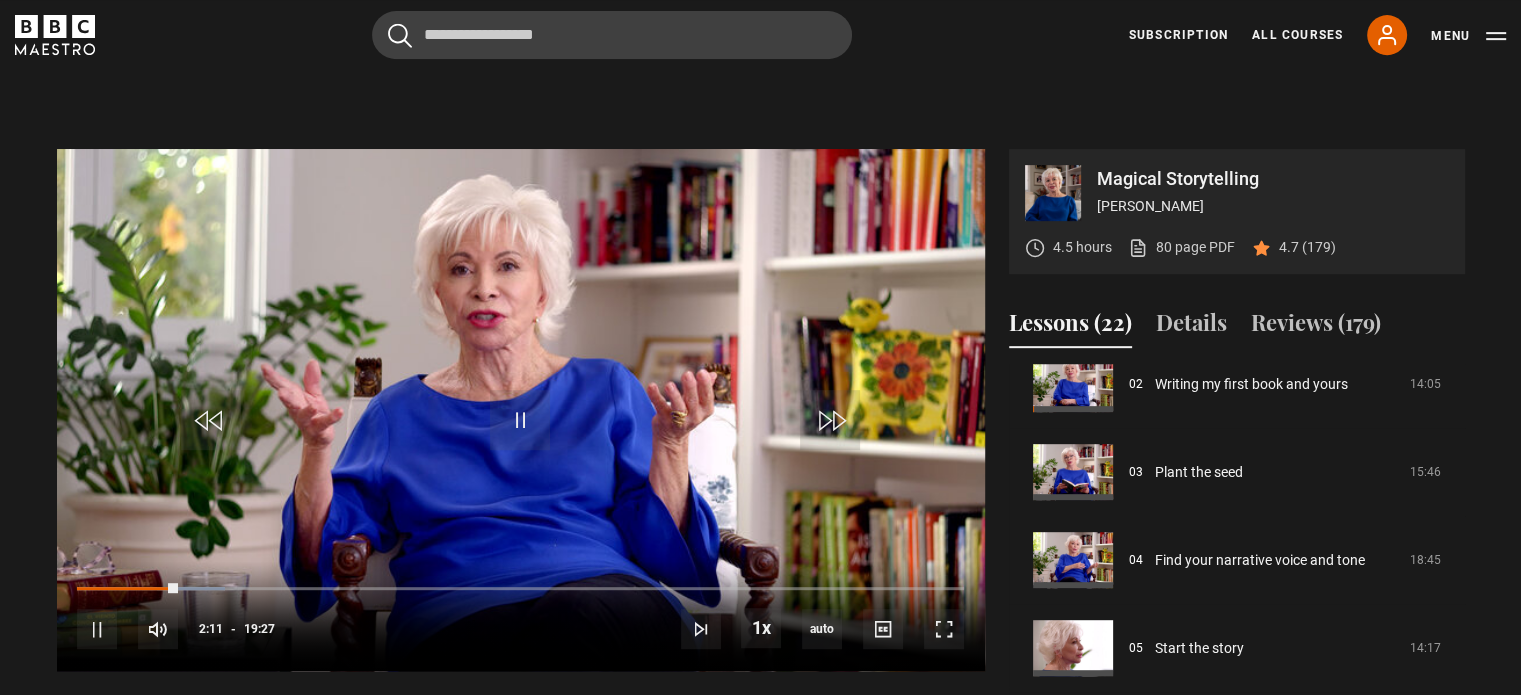 click on "Magical Storytelling
[PERSON_NAME]
4.5 hours
80 page PDF
(opens in new tab)
4.7 (179)
Video Player is loading. Play Lesson Find your plot and structure 10s Skip Back 10 seconds Pause 10s Skip Forward 10 seconds Loaded :  16.71% 14:55 02:11 Pause Mute Current Time  2:11 - Duration  19:27
[PERSON_NAME]
Lesson 12
Find your plot and structure
1x Playback Rate 2x 1.5x 1x , selected 0.5x auto Quality 360p" at bounding box center (760, 453) 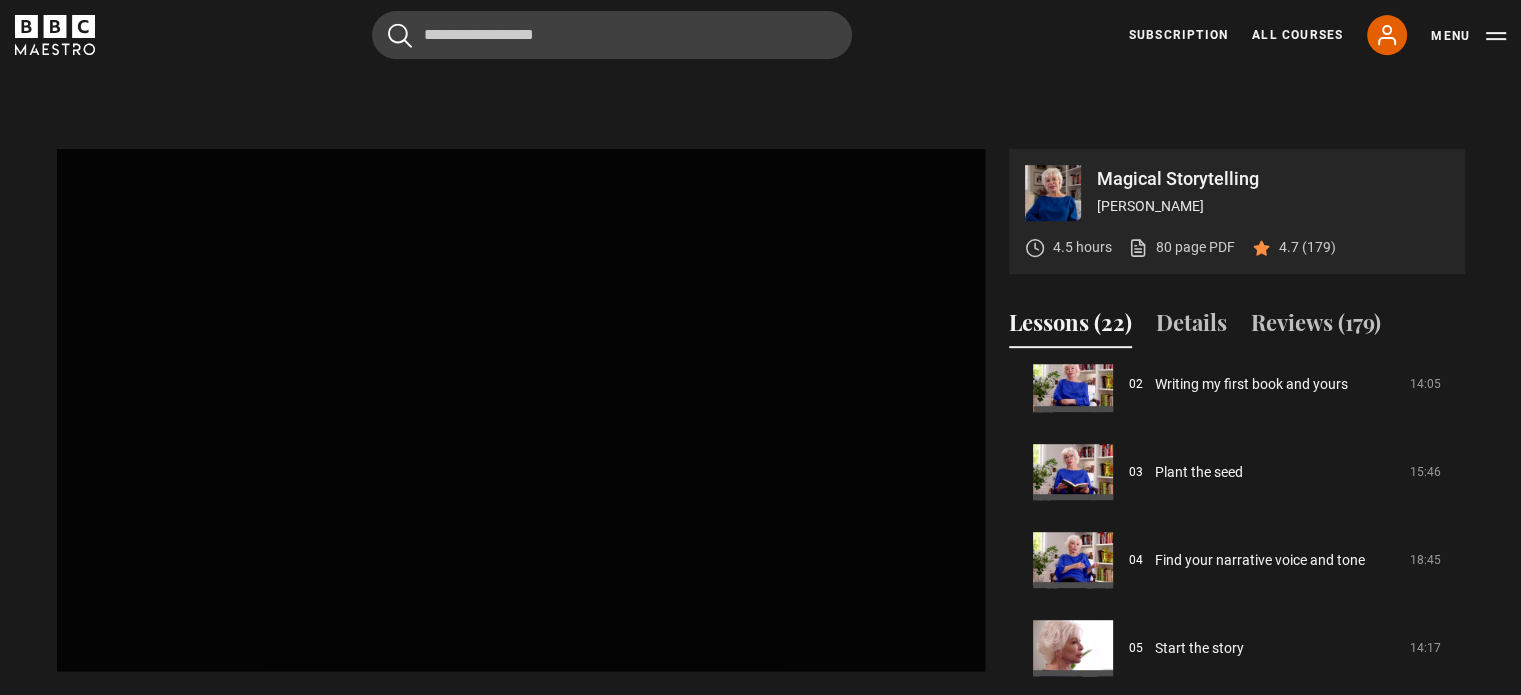 scroll, scrollTop: 977, scrollLeft: 0, axis: vertical 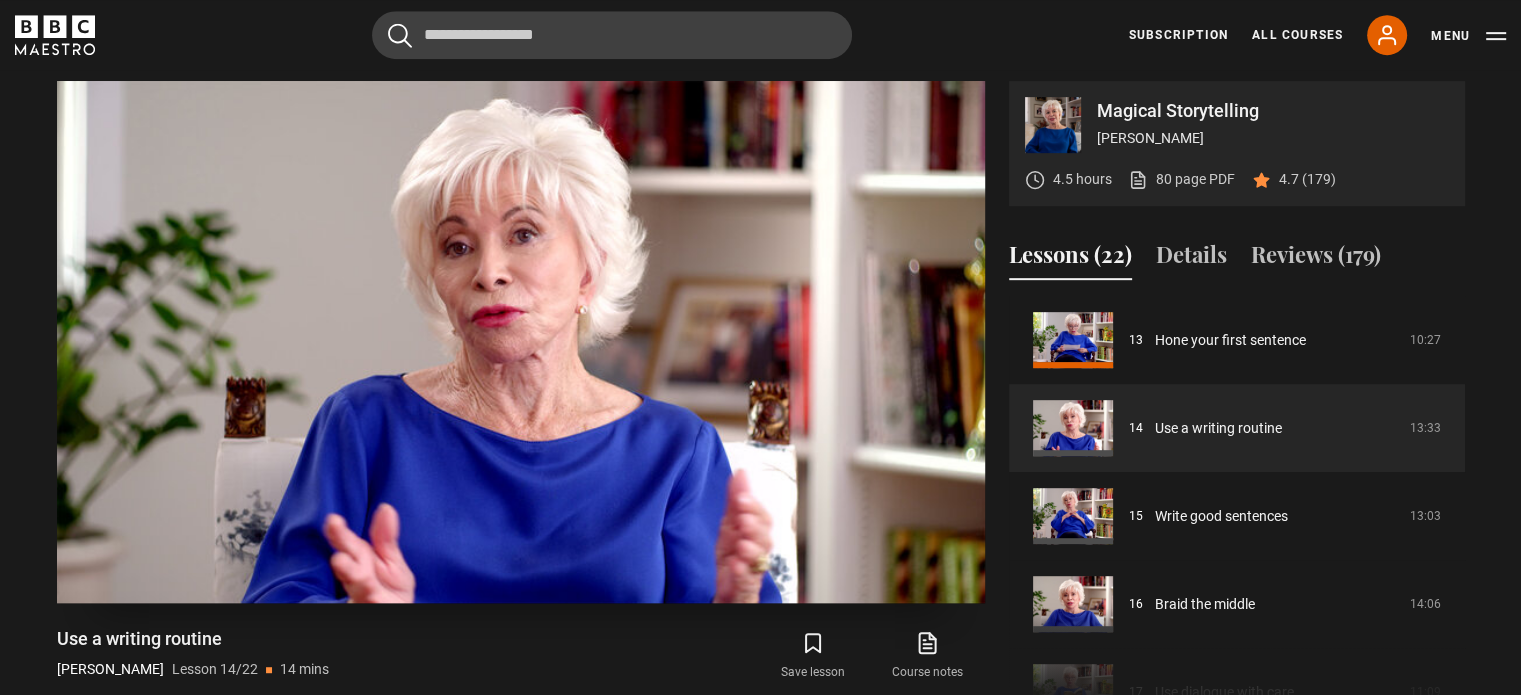 click at bounding box center [521, 342] 